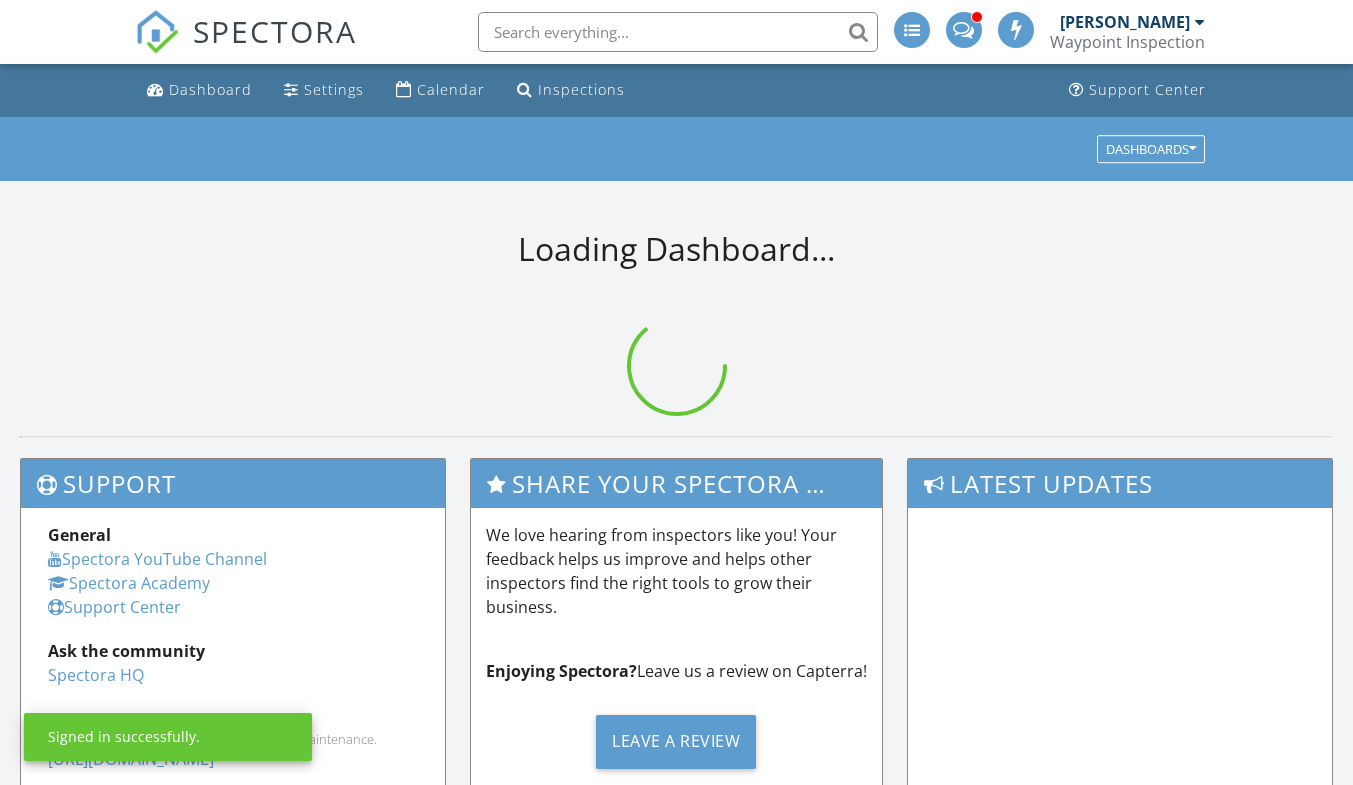 scroll, scrollTop: 0, scrollLeft: 0, axis: both 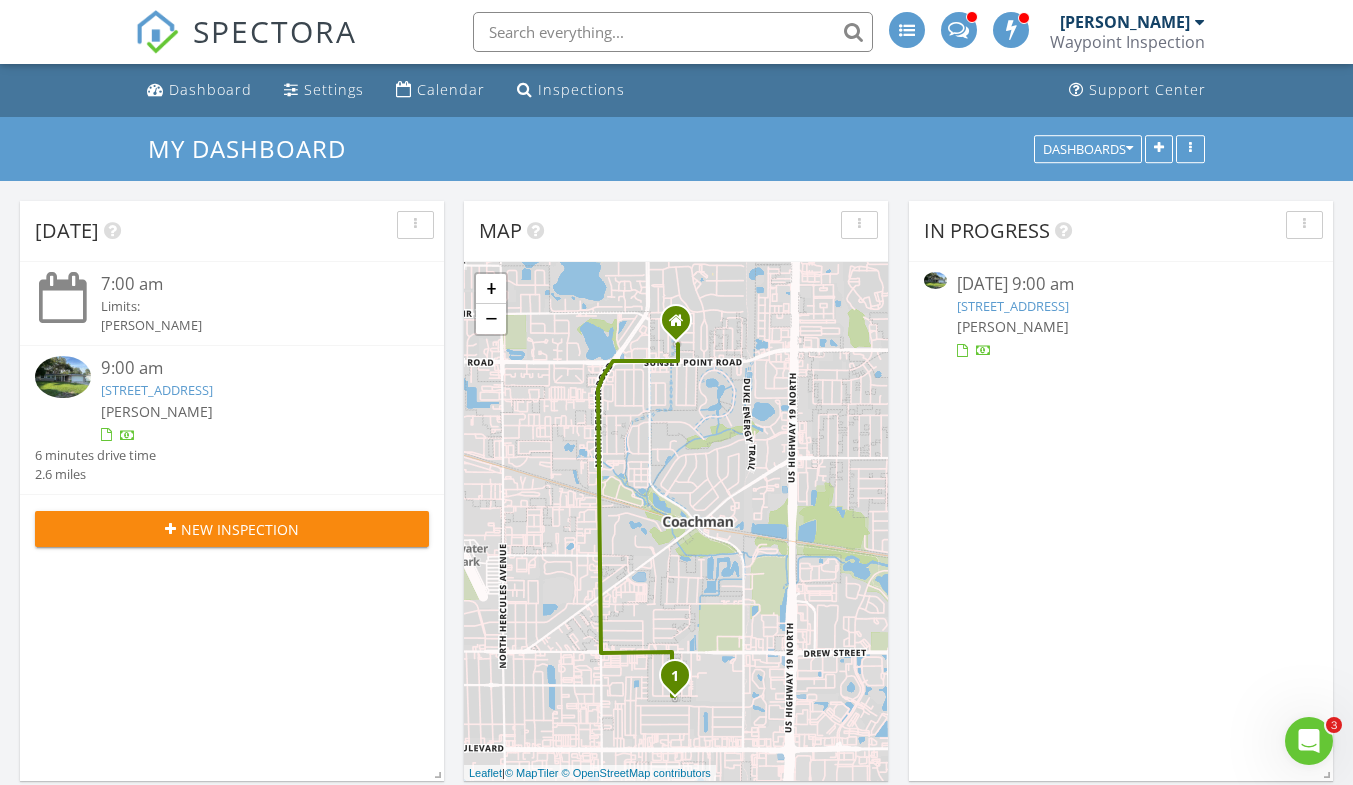 click on "2353 Eastwood Dr, Clearwater, FL 33765" at bounding box center [157, 390] 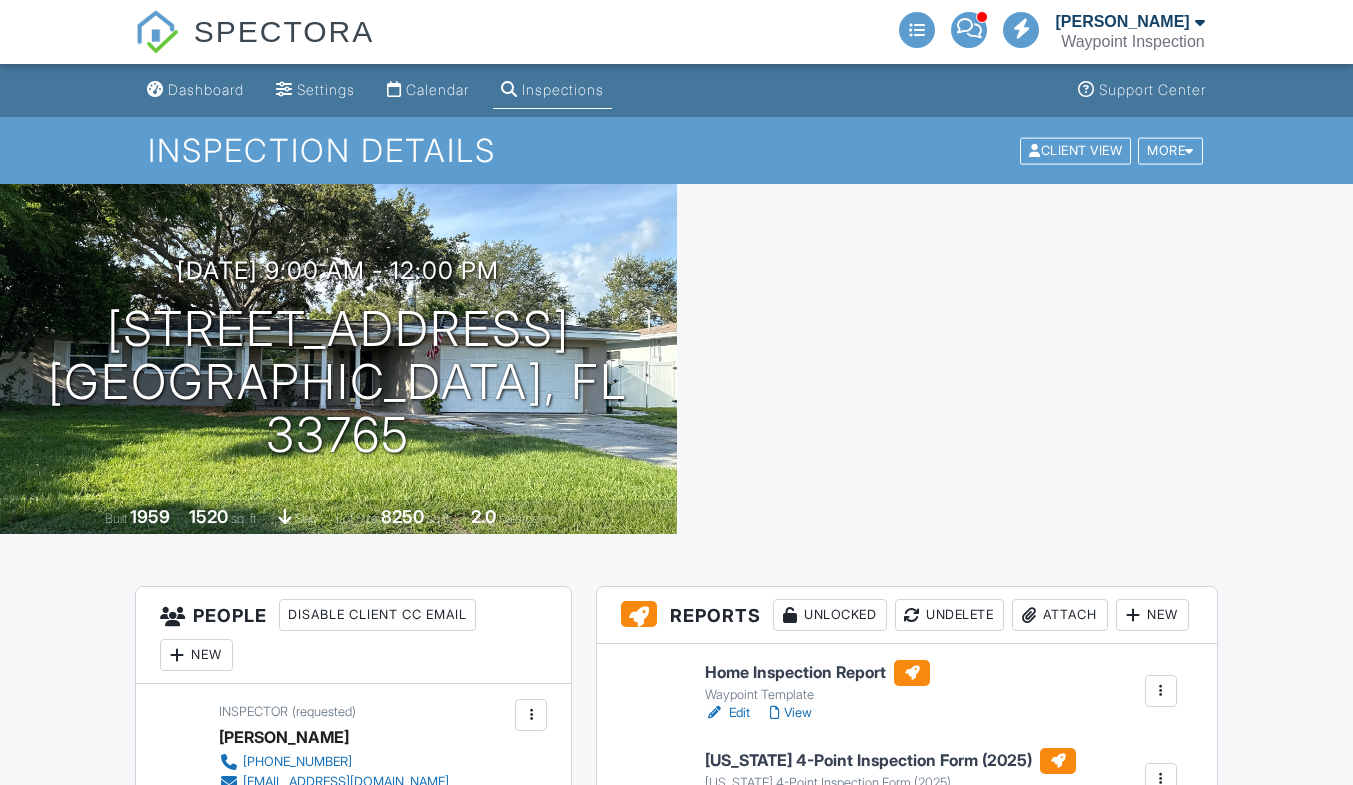 click at bounding box center [1015, 359] 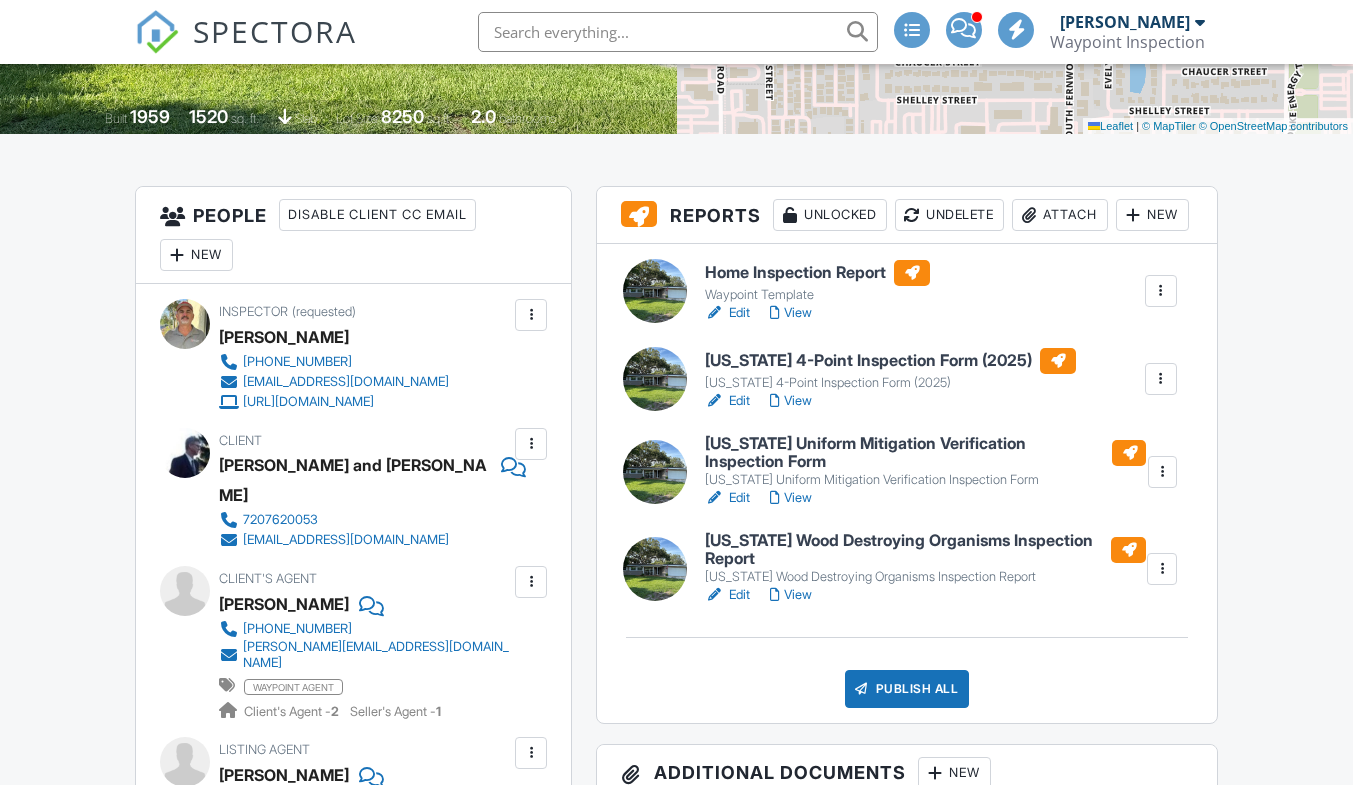 scroll, scrollTop: 400, scrollLeft: 0, axis: vertical 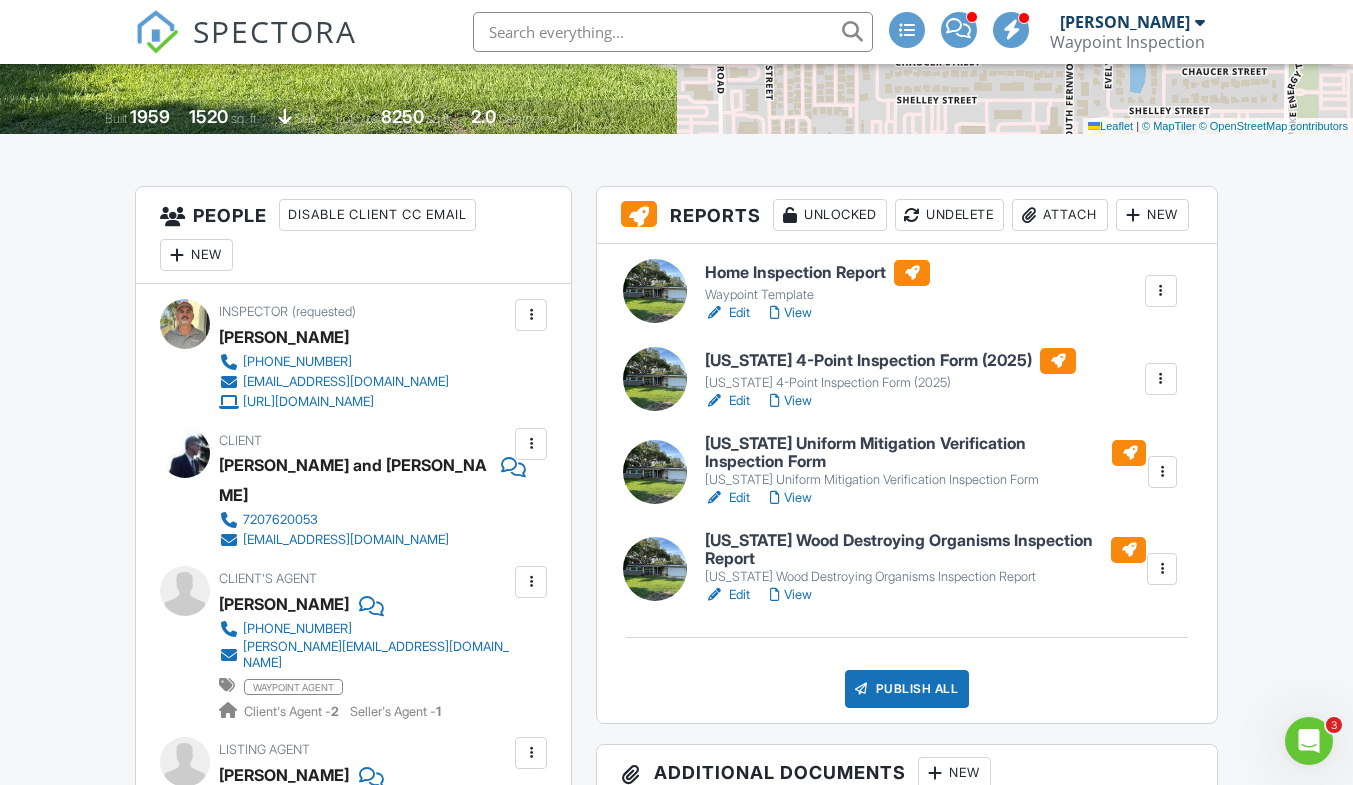 click on "View" at bounding box center [791, 313] 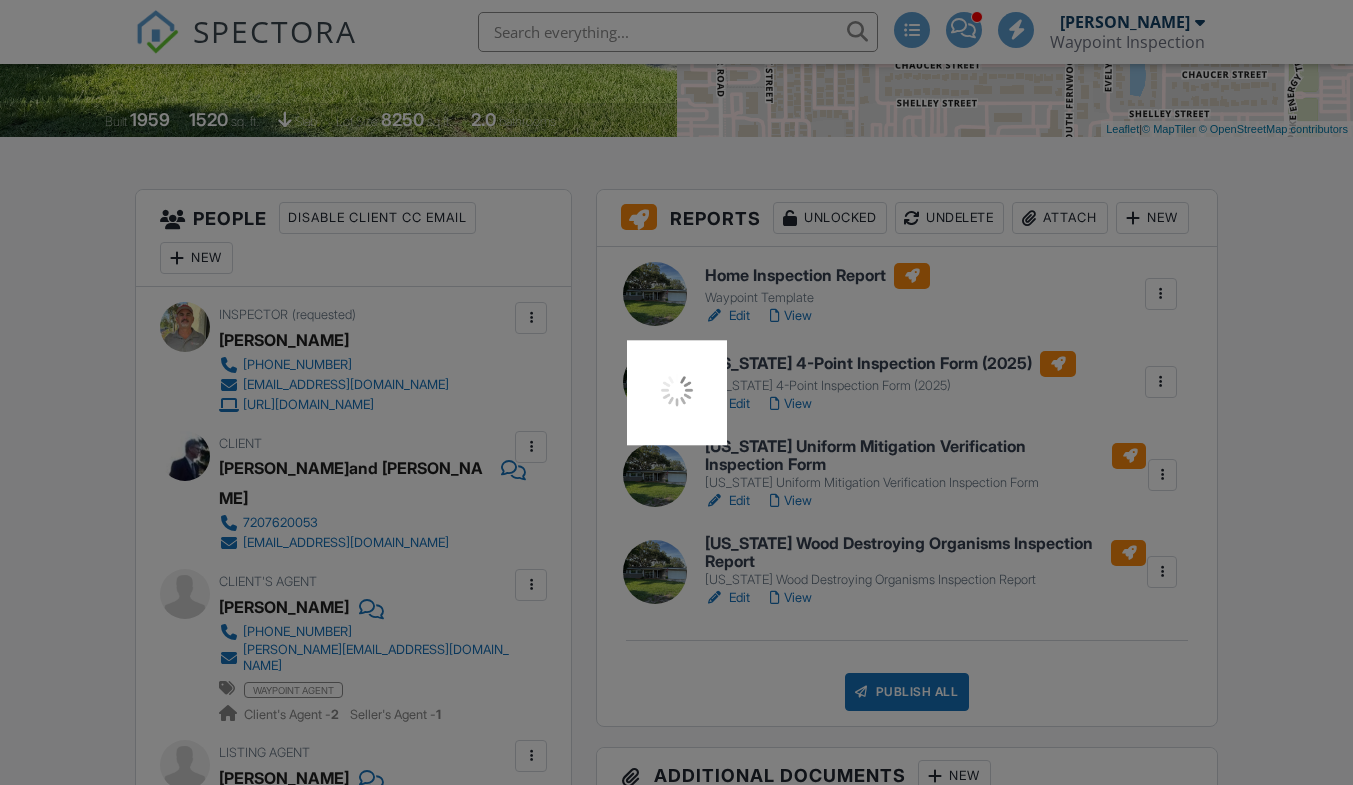 scroll, scrollTop: 397, scrollLeft: 0, axis: vertical 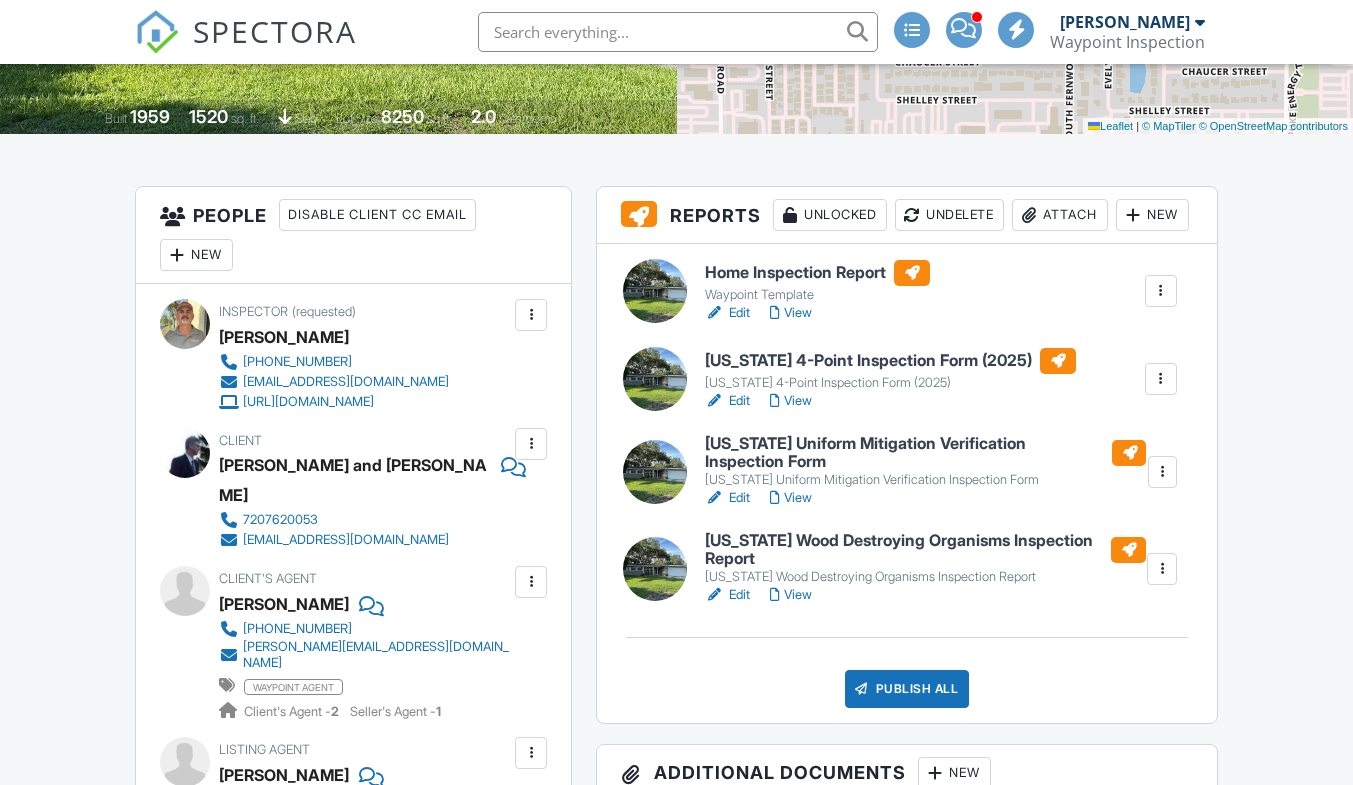 click on "View" at bounding box center [791, 498] 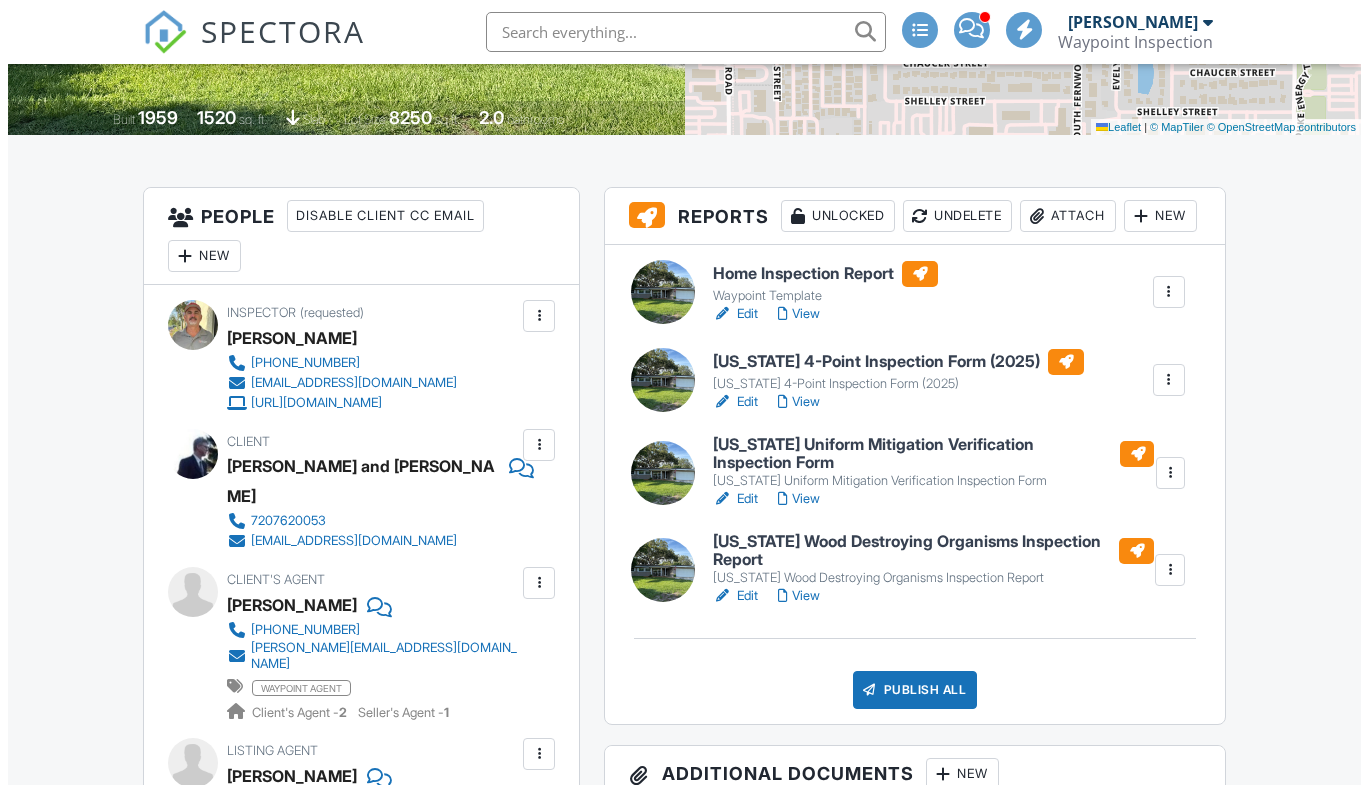 scroll, scrollTop: 400, scrollLeft: 0, axis: vertical 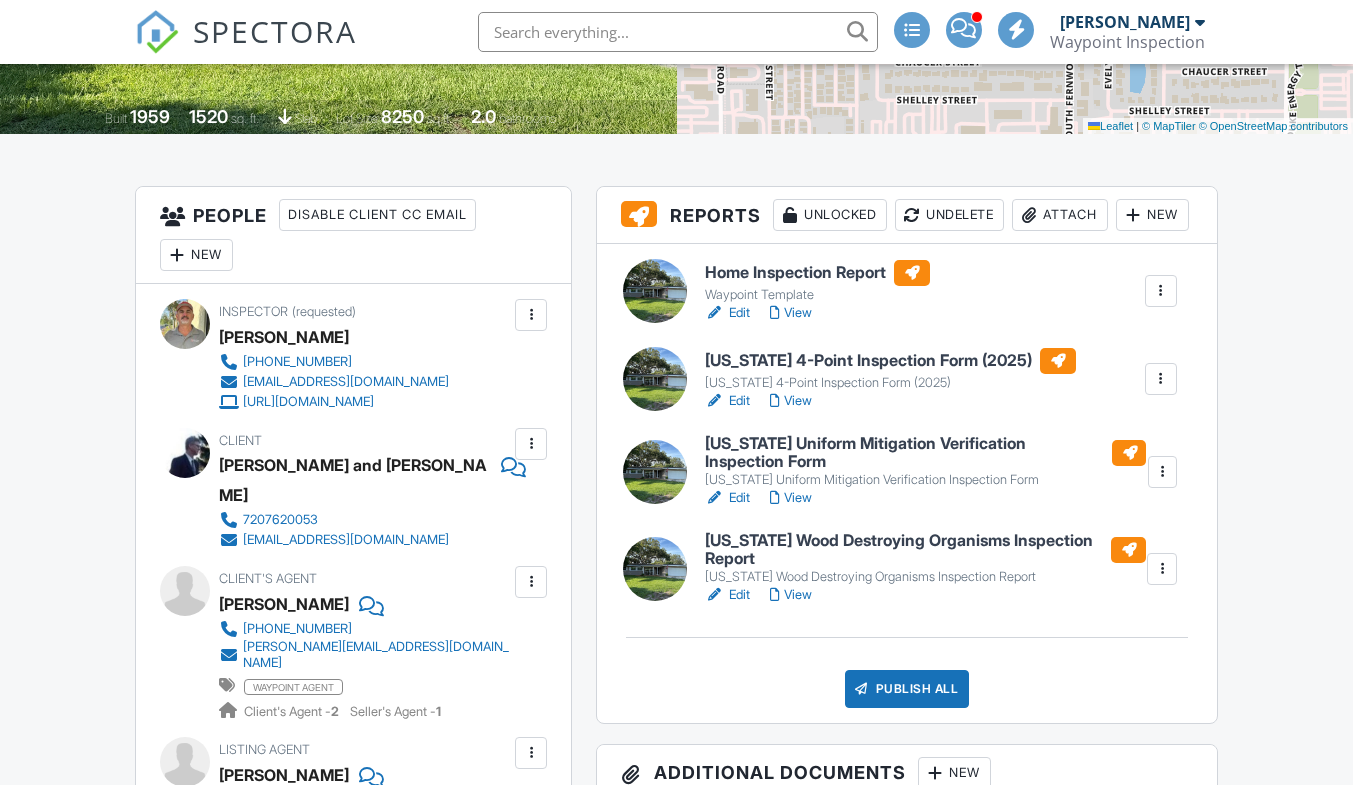click on "Publish All" at bounding box center [907, 689] 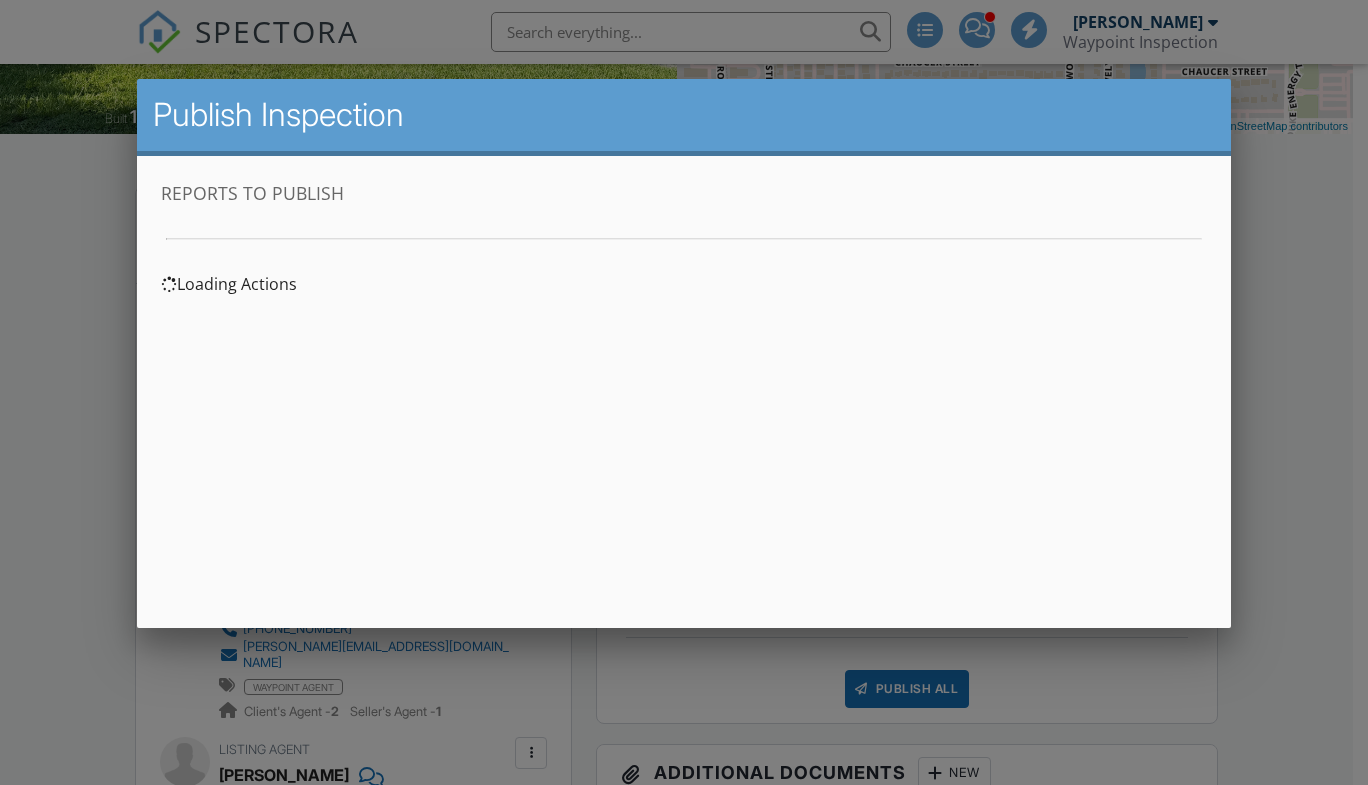 scroll, scrollTop: 0, scrollLeft: 0, axis: both 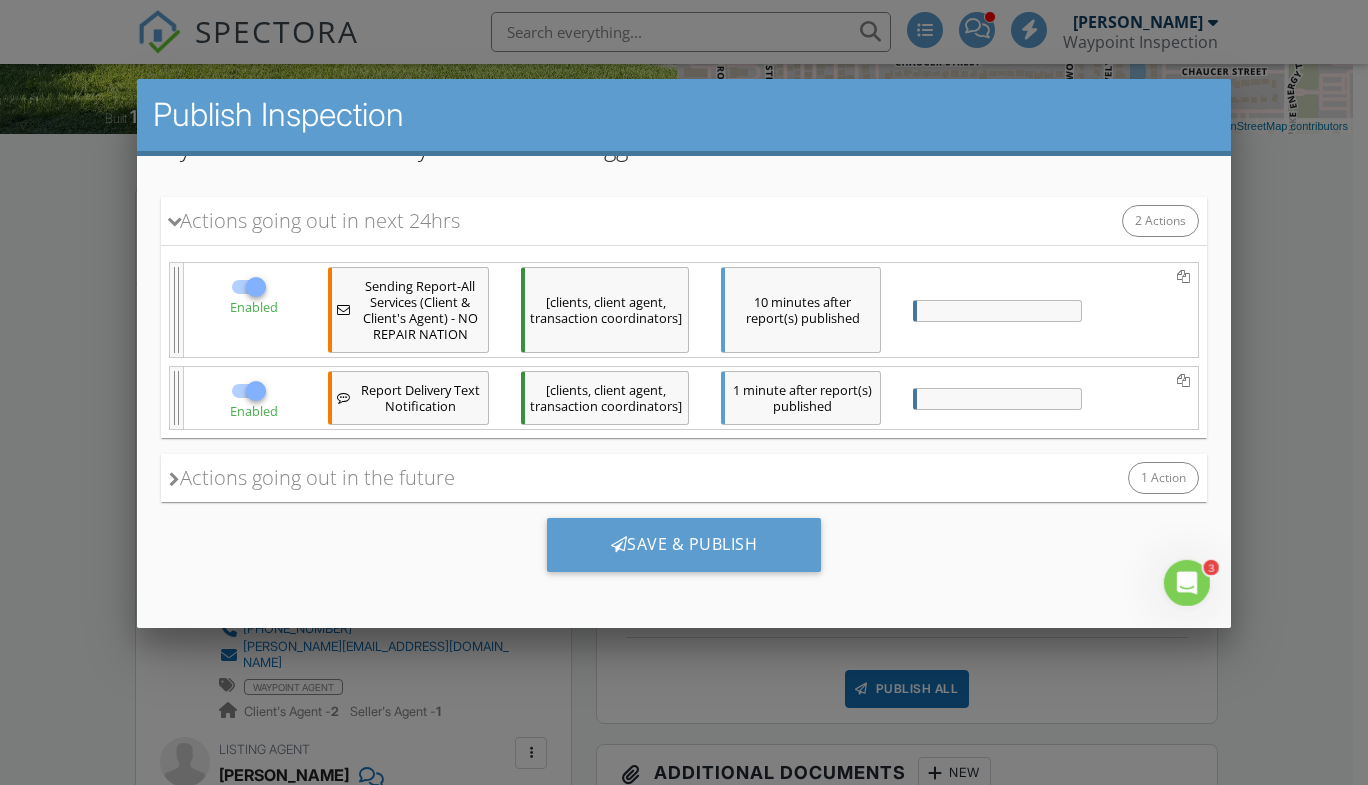 click on "Save & Publish" at bounding box center (683, 544) 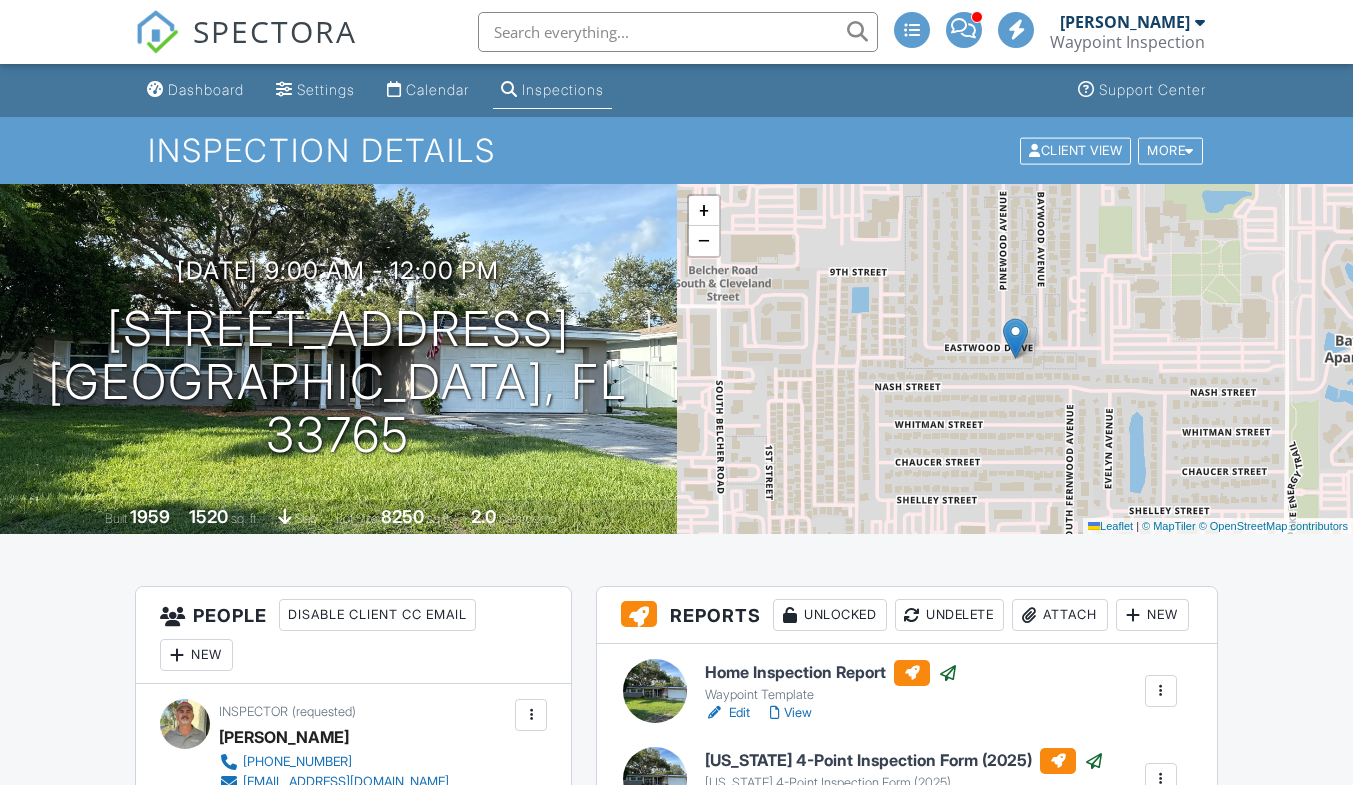scroll, scrollTop: 0, scrollLeft: 0, axis: both 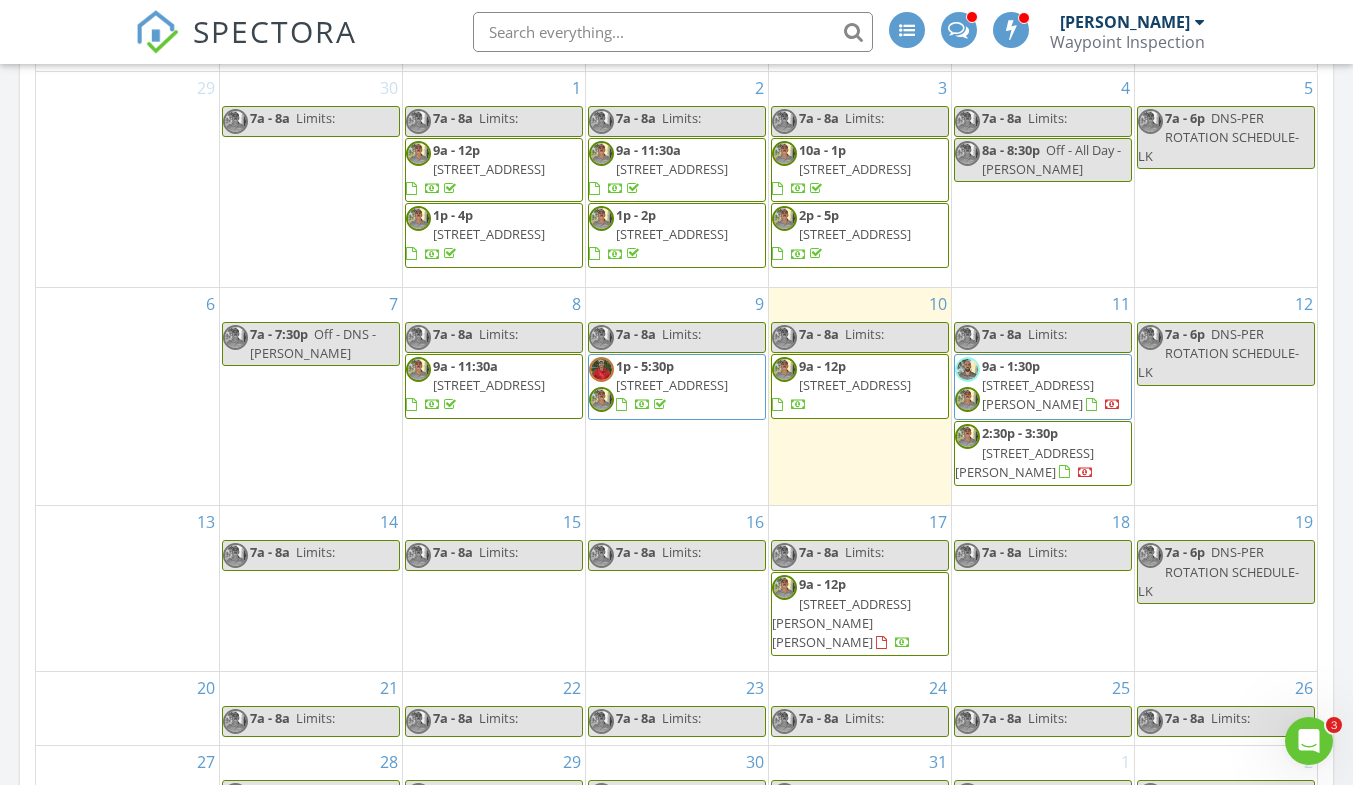click on "1123 Thayer St, Safety Harbor 34695" at bounding box center (1024, 462) 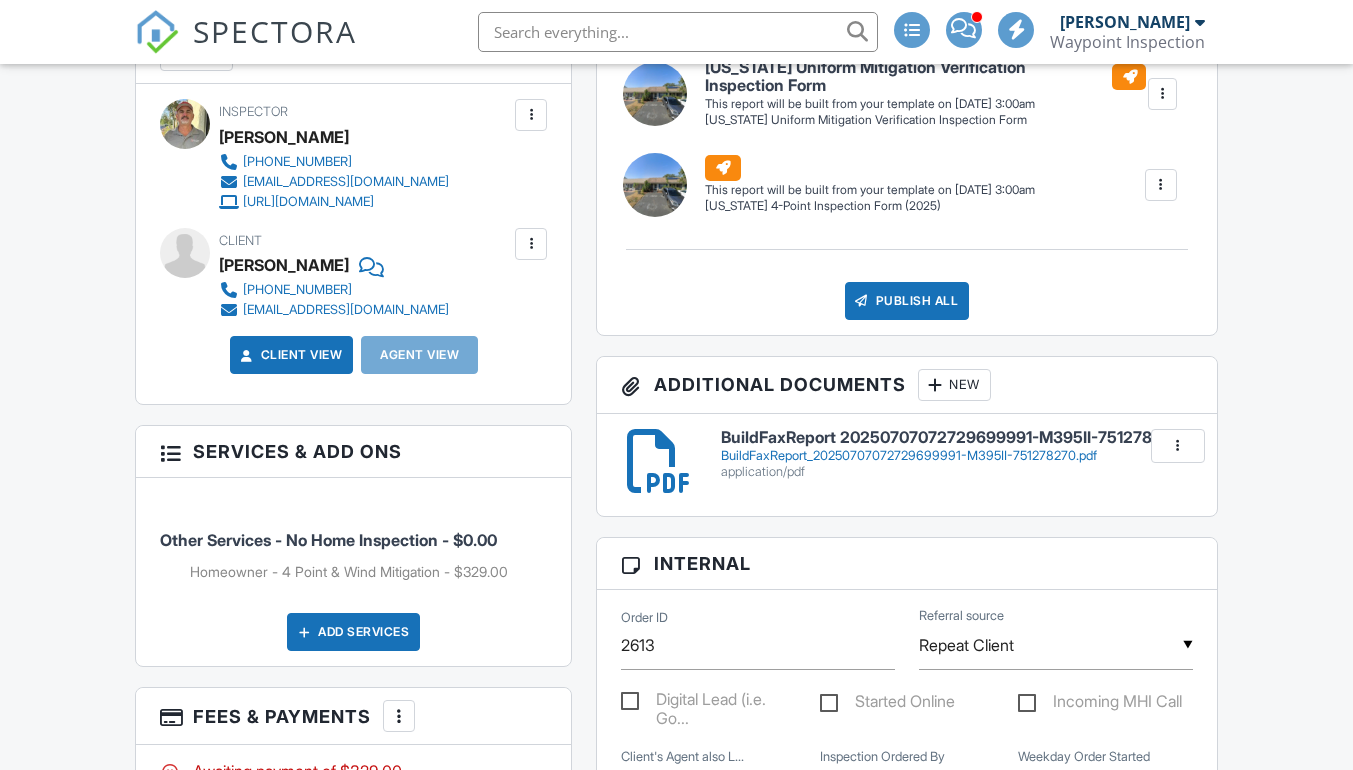 scroll, scrollTop: 600, scrollLeft: 0, axis: vertical 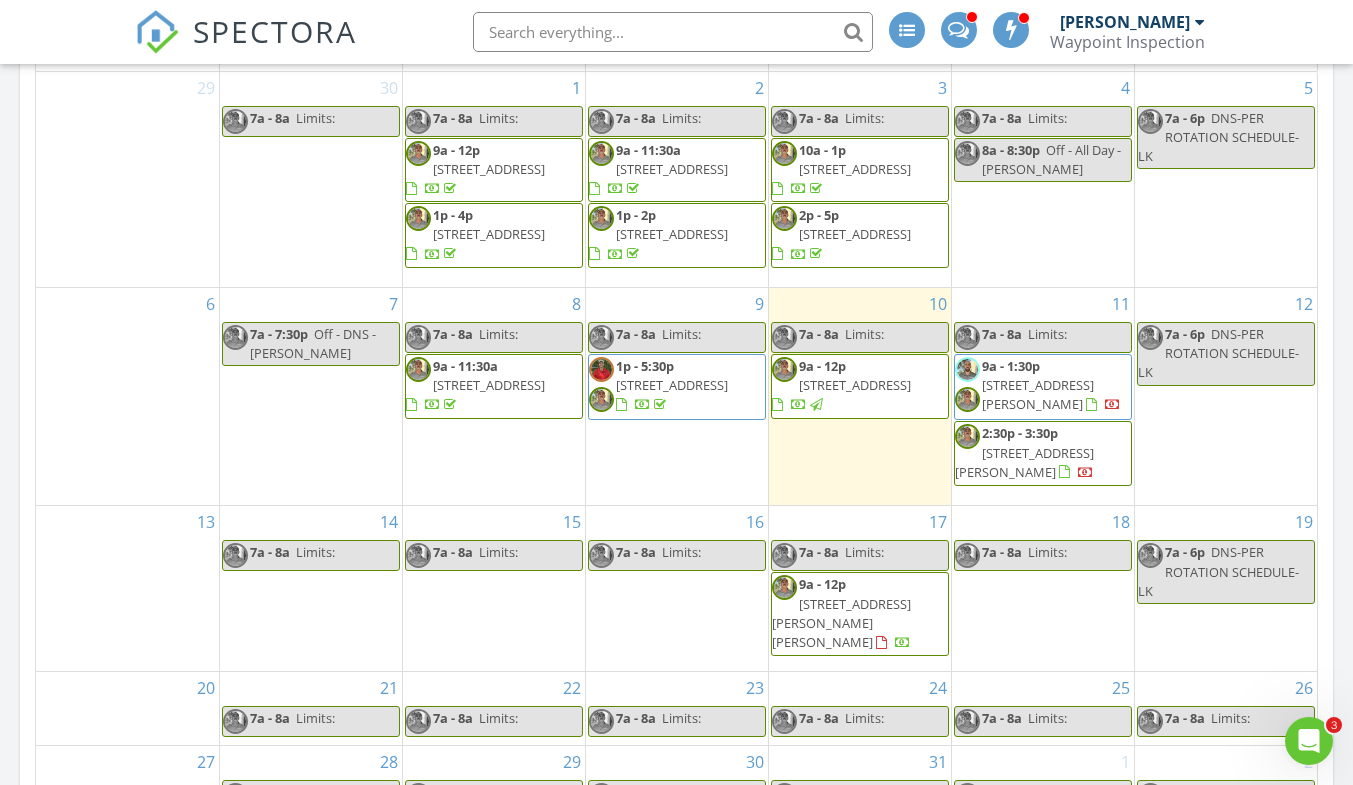 click on "[STREET_ADDRESS][PERSON_NAME]" at bounding box center (1038, 394) 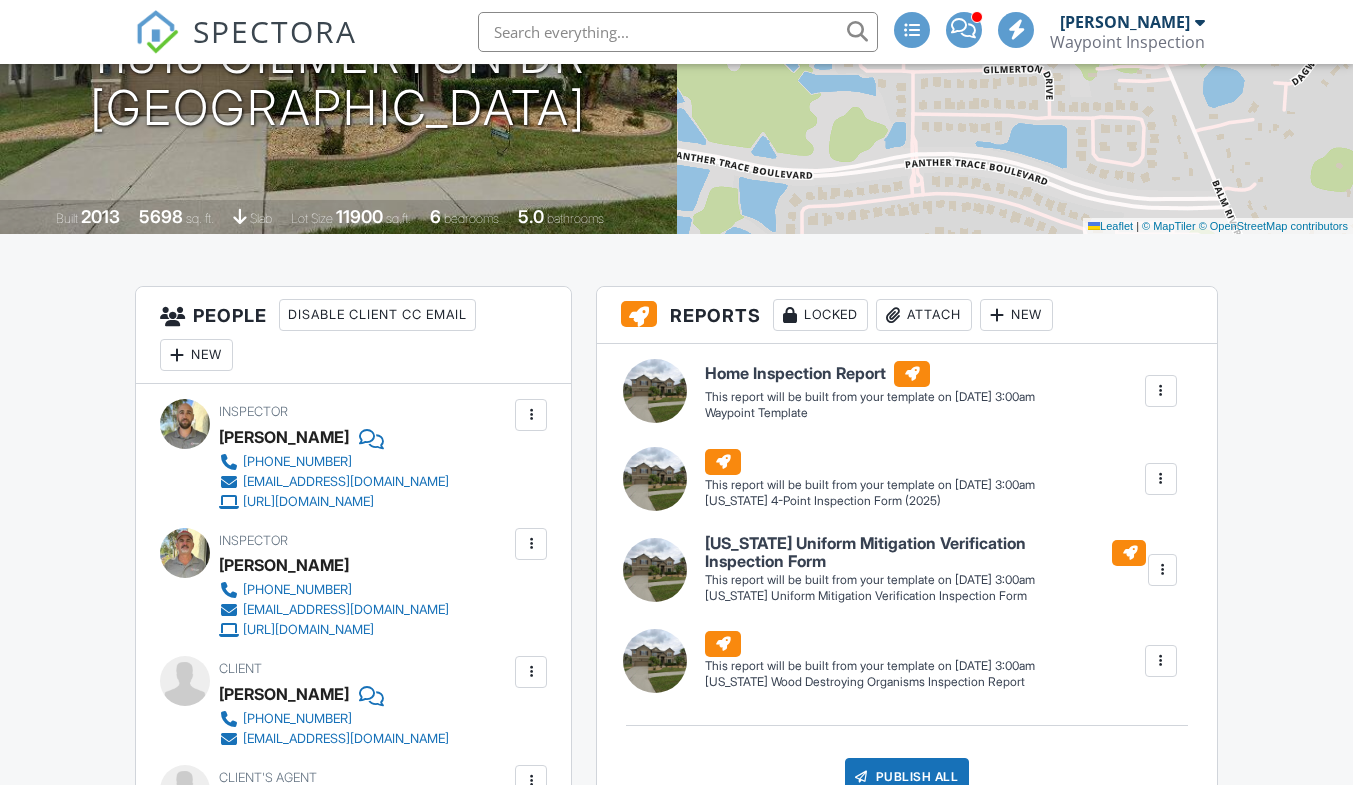 scroll, scrollTop: 300, scrollLeft: 0, axis: vertical 